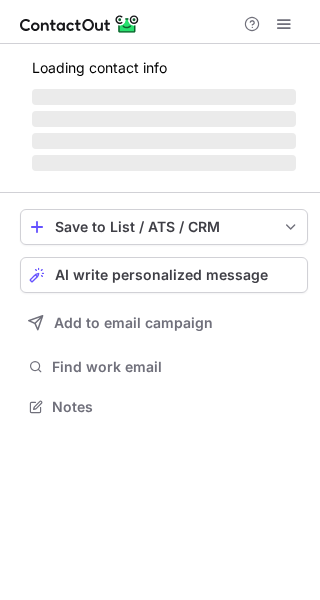 scroll, scrollTop: 0, scrollLeft: 0, axis: both 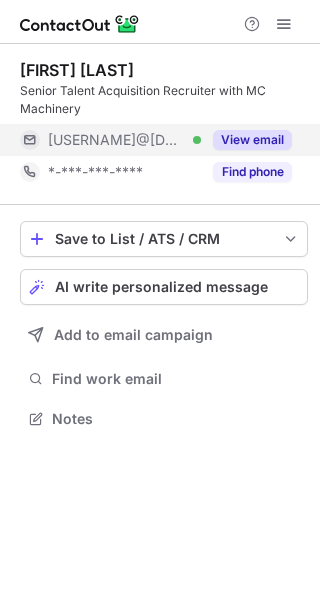 click on "View email" at bounding box center [252, 140] 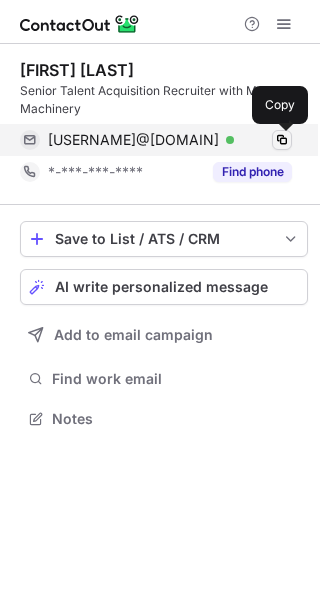 click at bounding box center [282, 140] 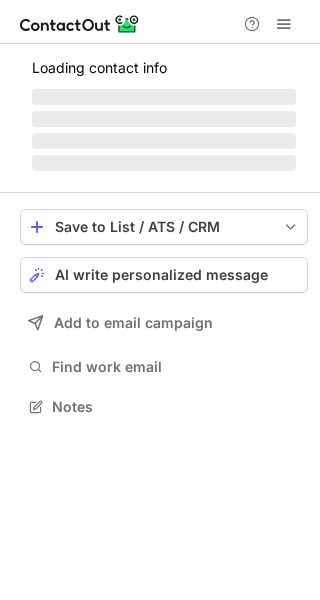 scroll, scrollTop: 0, scrollLeft: 0, axis: both 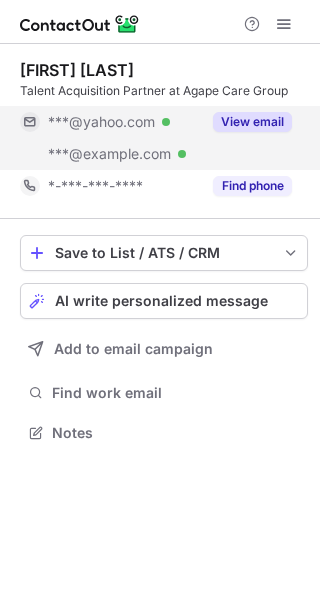click on "View email" at bounding box center (252, 122) 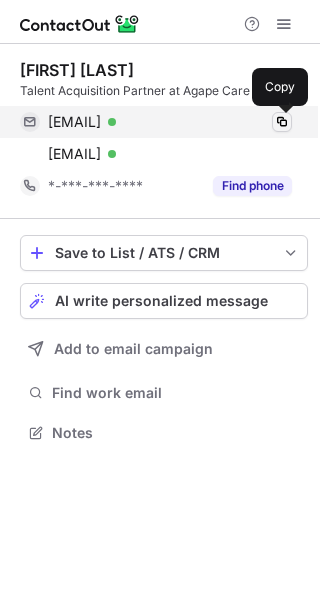click at bounding box center [282, 122] 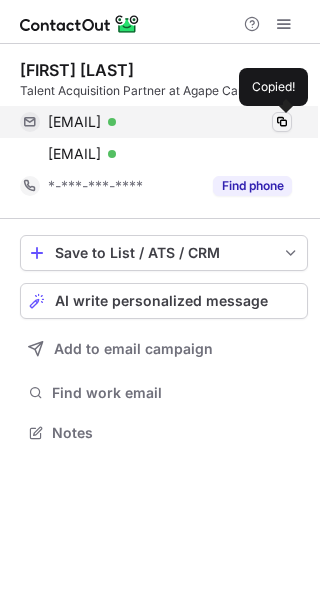 type 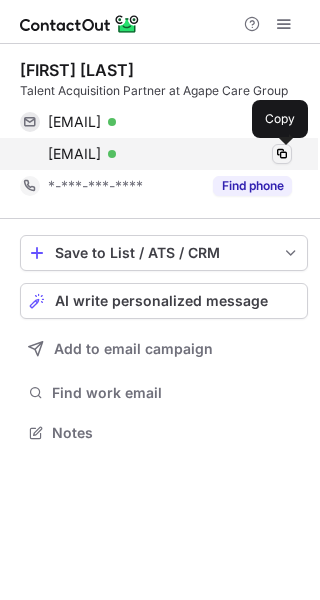 click at bounding box center [282, 154] 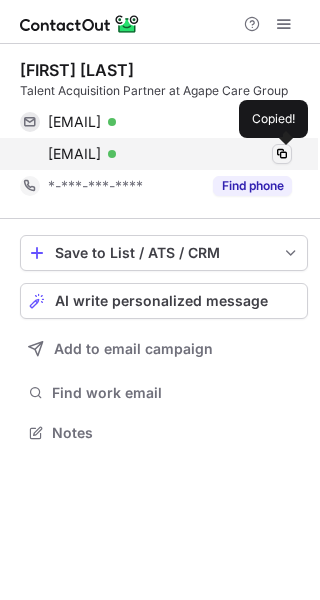type 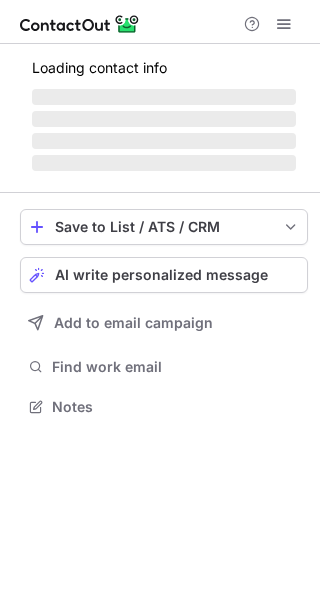 scroll, scrollTop: 0, scrollLeft: 0, axis: both 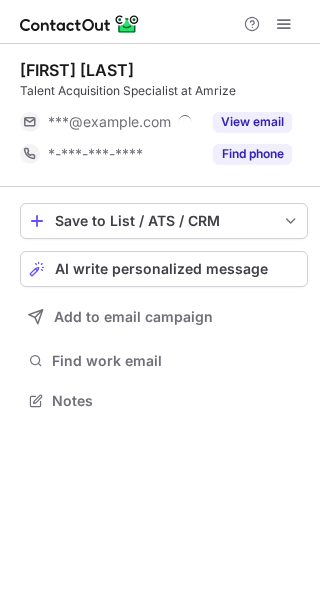click on "View email" at bounding box center [252, 122] 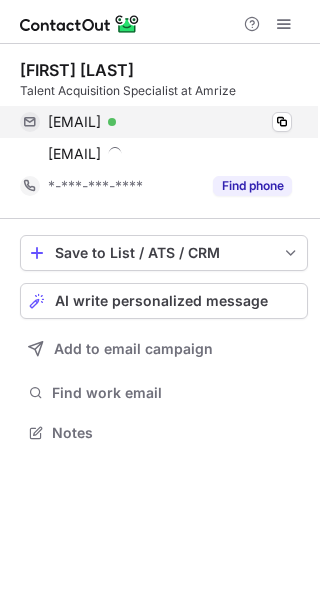 scroll, scrollTop: 10, scrollLeft: 10, axis: both 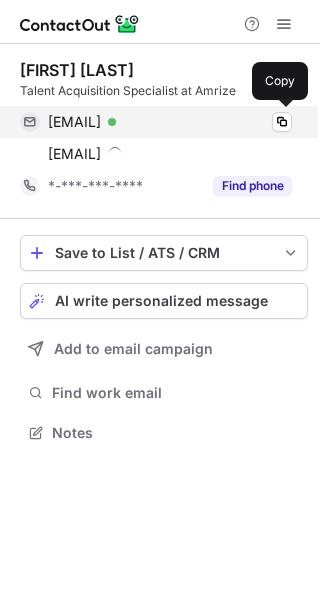 click on "katherine.hennessy@holcim.com Verified Copy" at bounding box center [156, 122] 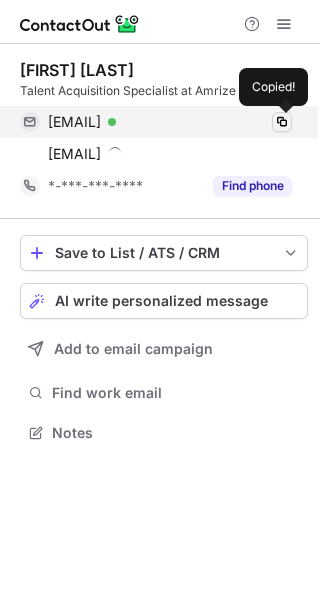 click at bounding box center [282, 122] 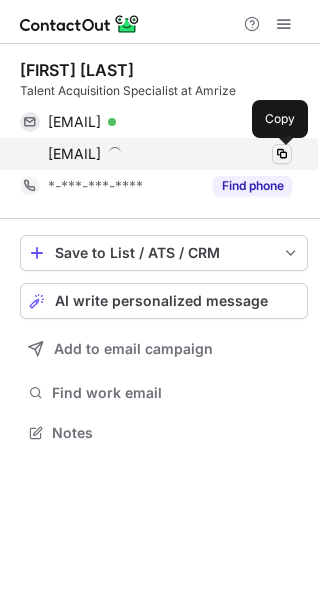 click at bounding box center [282, 154] 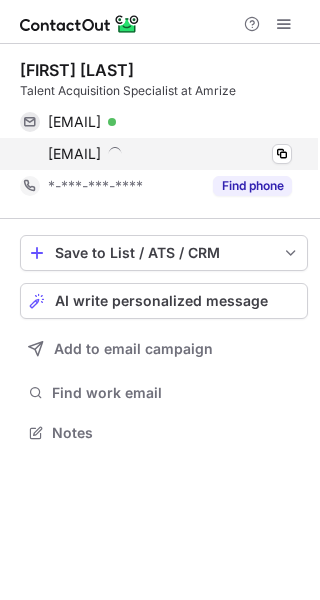 type 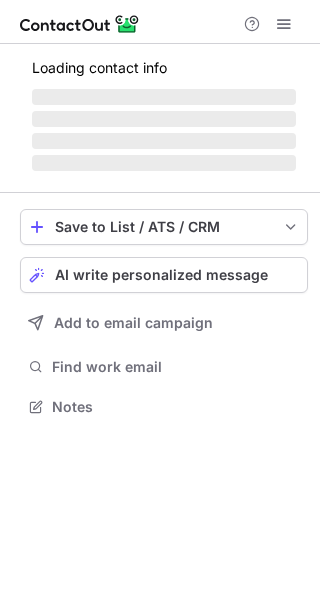 scroll, scrollTop: 0, scrollLeft: 0, axis: both 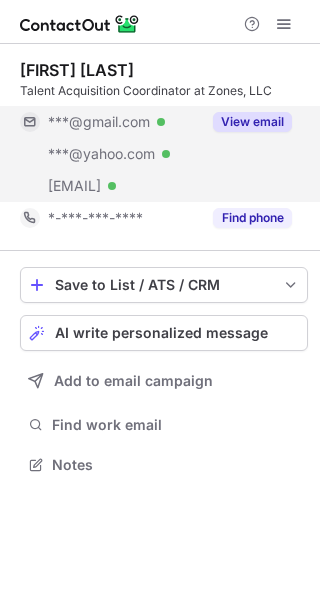 click on "View email" at bounding box center (252, 122) 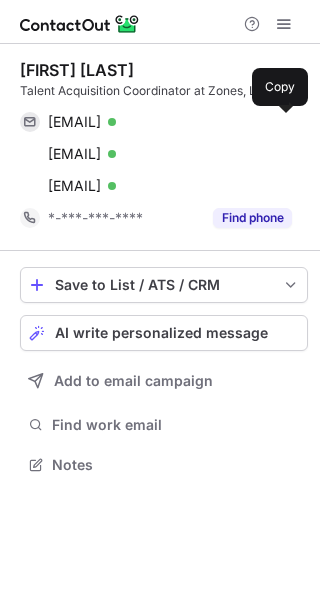 click at bounding box center [282, 122] 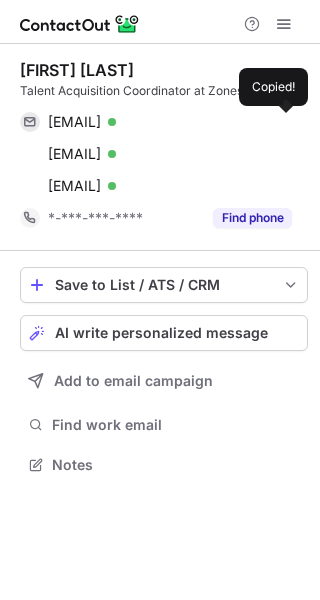 type 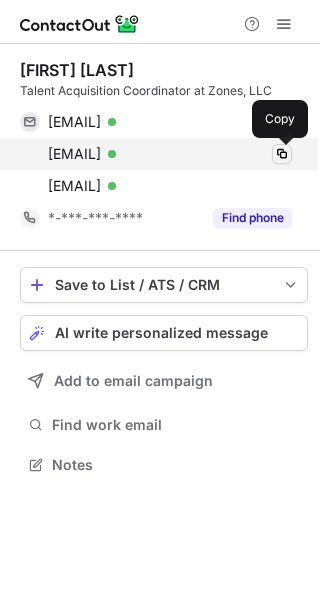 click at bounding box center [282, 154] 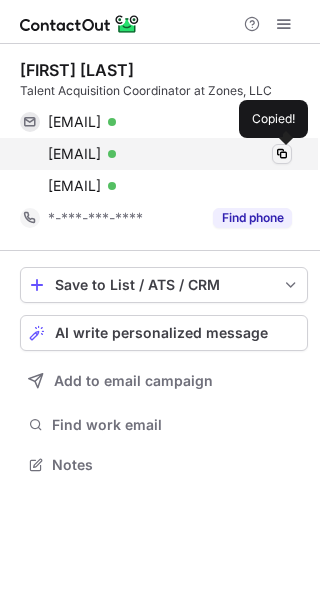type 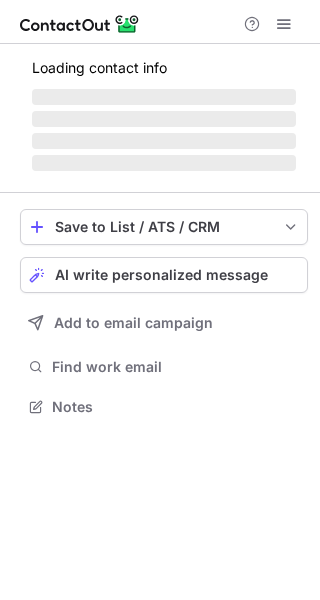 scroll, scrollTop: 0, scrollLeft: 0, axis: both 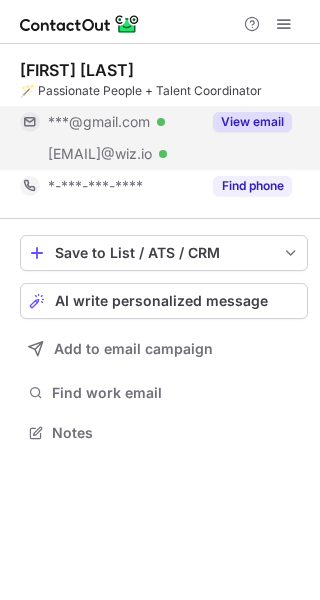 click on "View email" at bounding box center (252, 122) 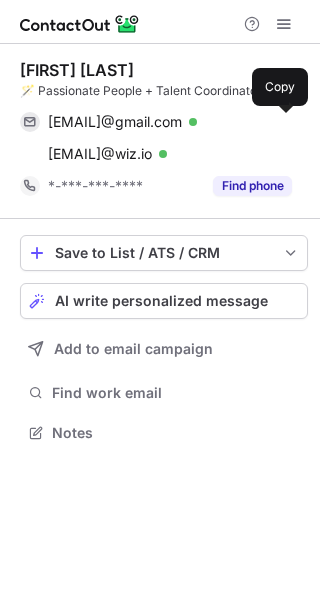 click at bounding box center [282, 122] 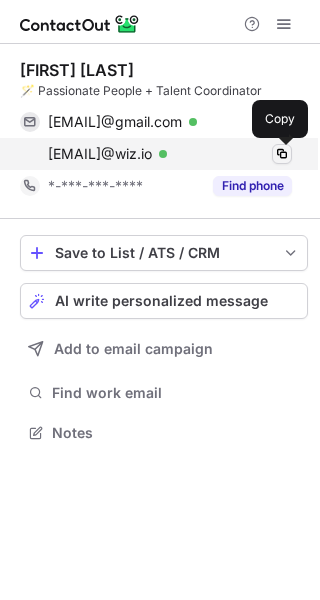 click at bounding box center (282, 154) 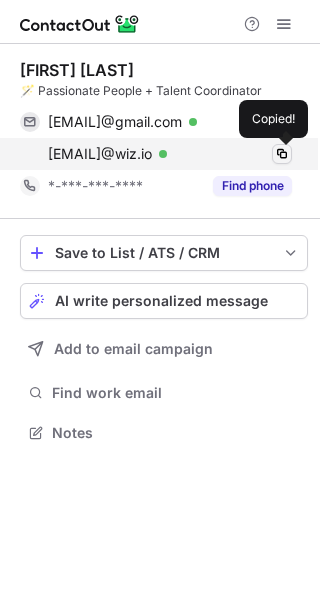 type 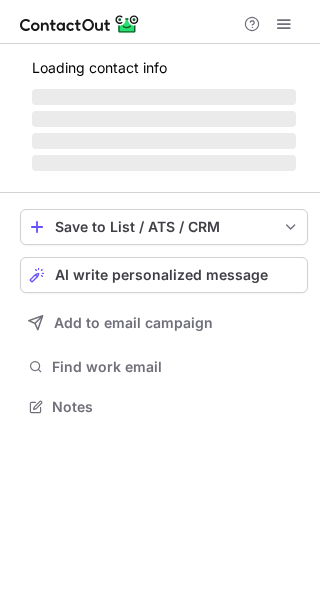 scroll, scrollTop: 0, scrollLeft: 0, axis: both 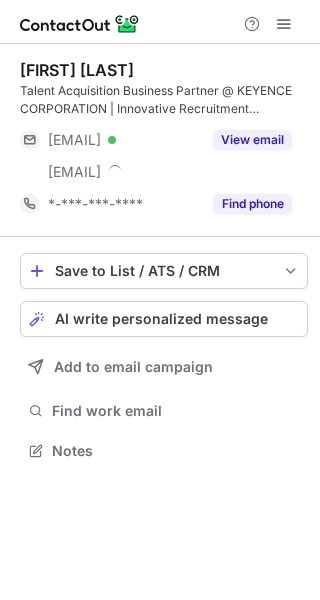 click on "Talent Acquisition Business Partner @ KEYENCE CORPORATION | Innovative Recruitment Strategies" at bounding box center [164, 100] 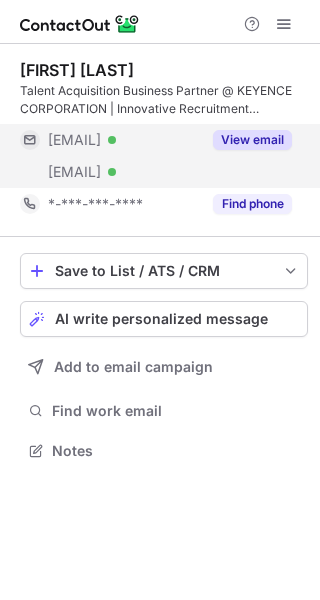 click on "View email" at bounding box center (252, 140) 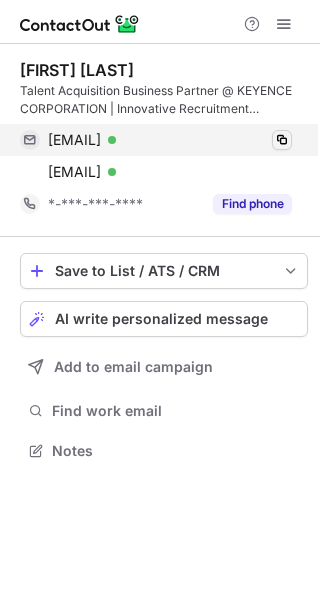 click at bounding box center [282, 140] 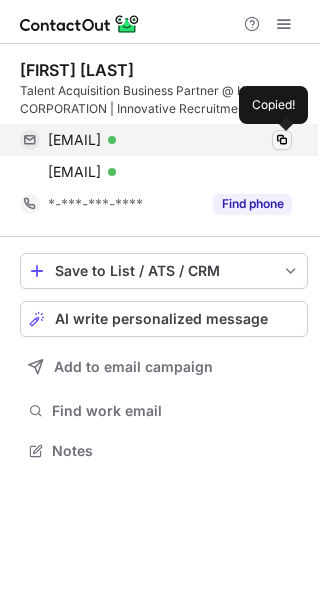 type 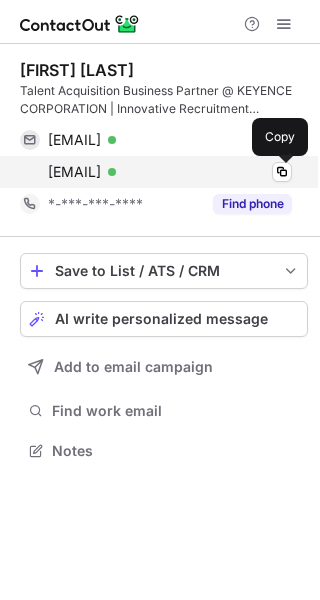 click on "jblakely@keyence.com Verified Copy" at bounding box center (156, 172) 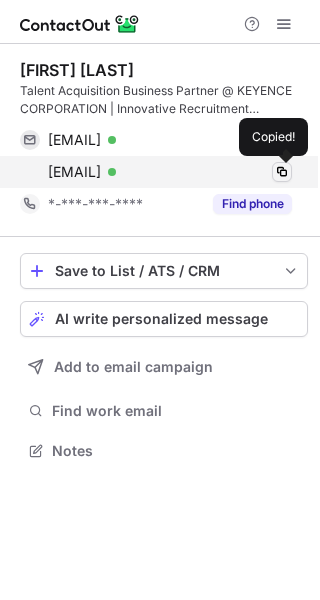 click at bounding box center (282, 172) 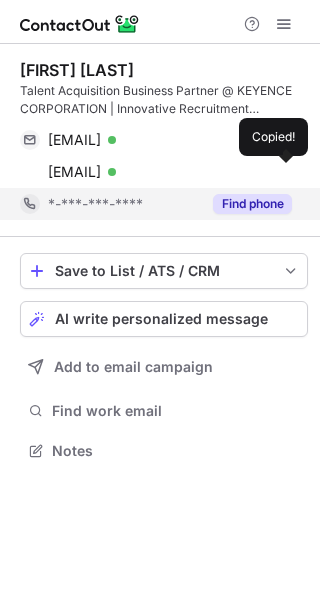 type 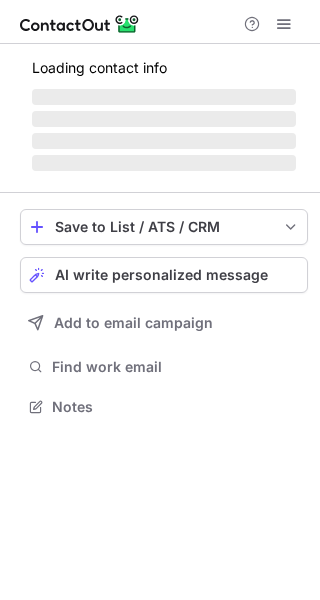 scroll, scrollTop: 0, scrollLeft: 0, axis: both 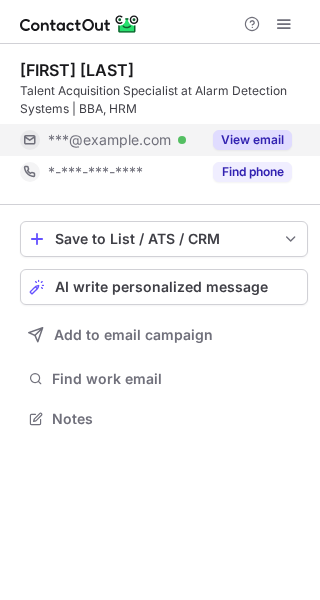 click on "View email" at bounding box center [252, 140] 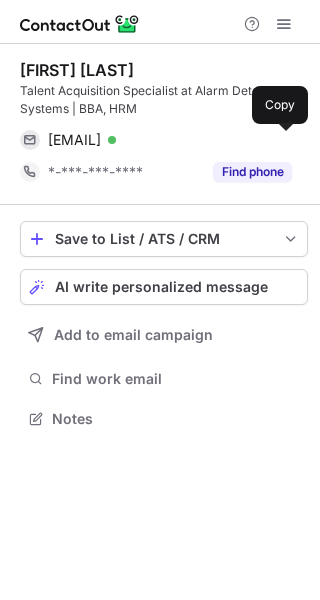 click at bounding box center (282, 140) 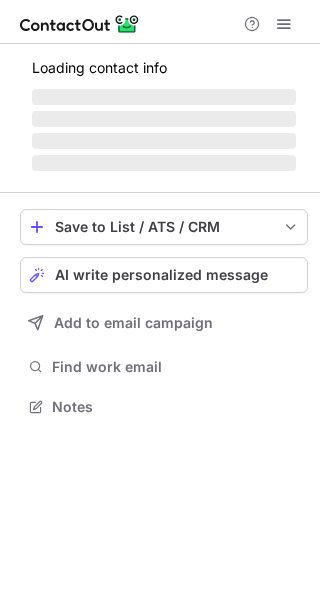 scroll, scrollTop: 0, scrollLeft: 0, axis: both 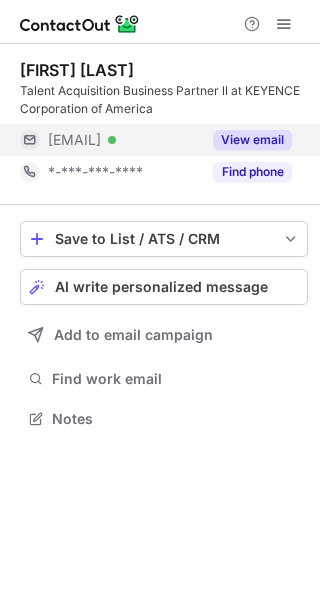 click on "View email" at bounding box center [246, 140] 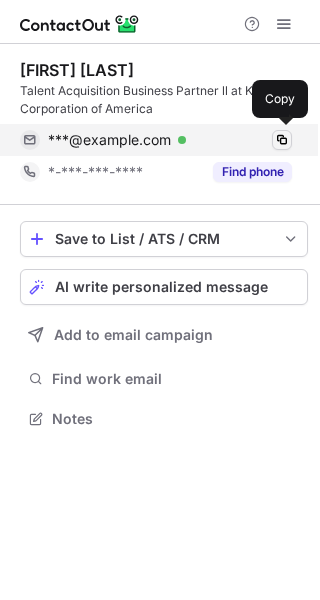 click at bounding box center (282, 140) 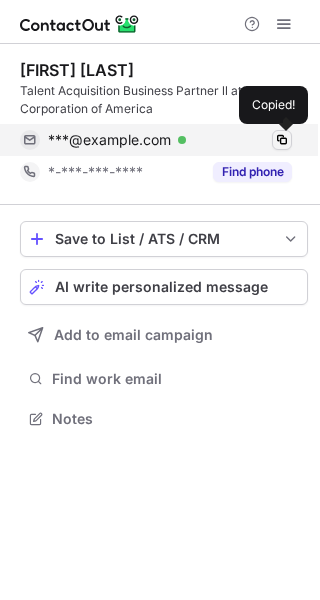 type 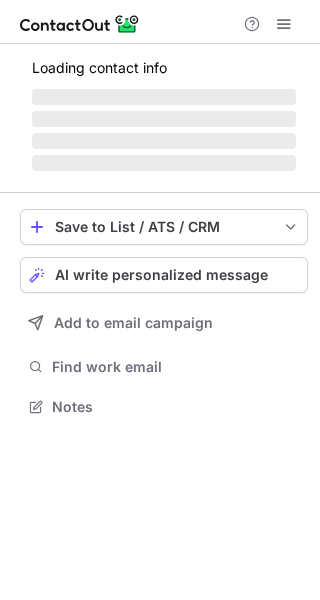 scroll, scrollTop: 0, scrollLeft: 0, axis: both 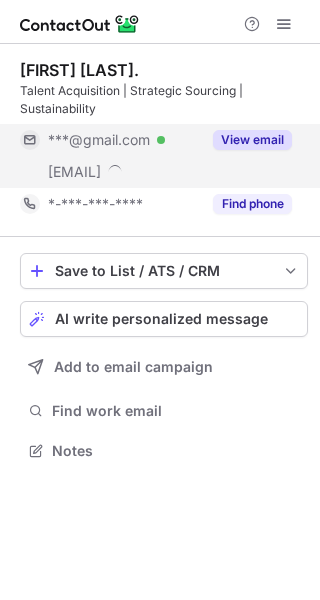 click on "View email" at bounding box center [252, 140] 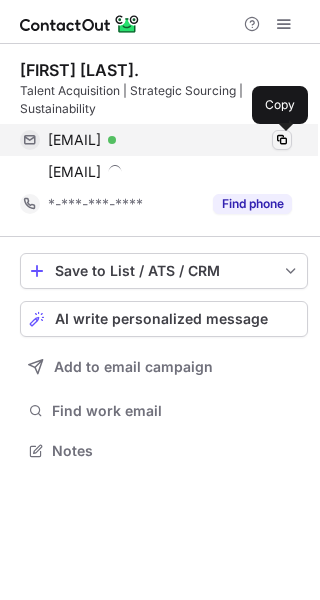 click at bounding box center (282, 140) 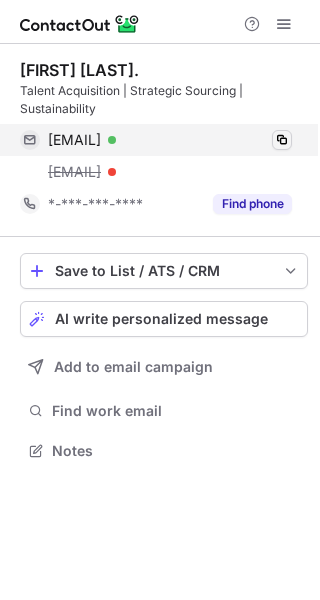 click at bounding box center [282, 140] 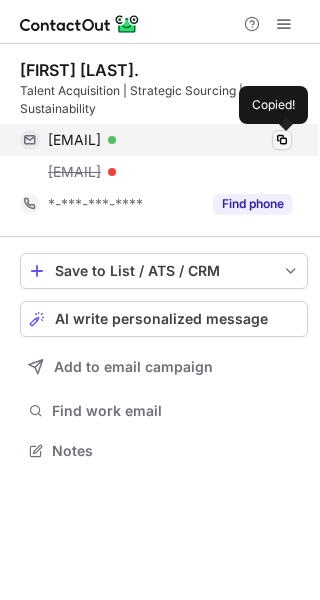 type 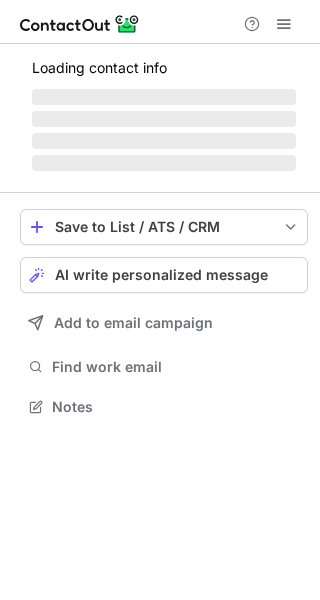 scroll, scrollTop: 0, scrollLeft: 0, axis: both 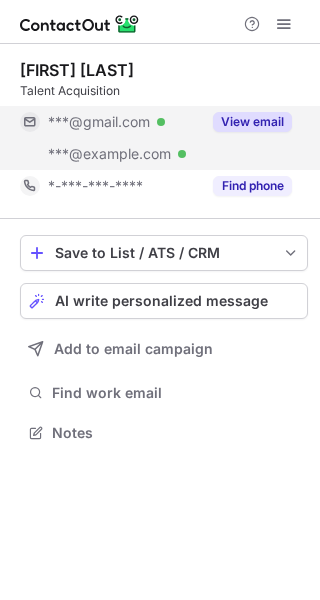 click on "View email" at bounding box center (252, 122) 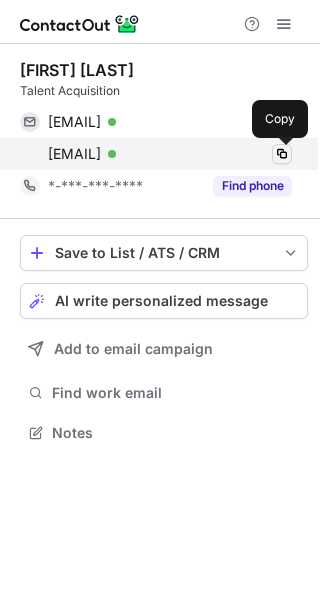 click at bounding box center (282, 154) 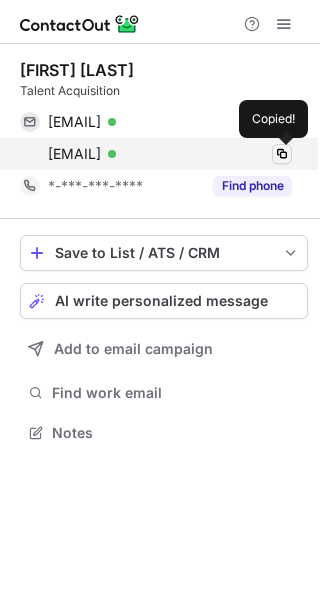type 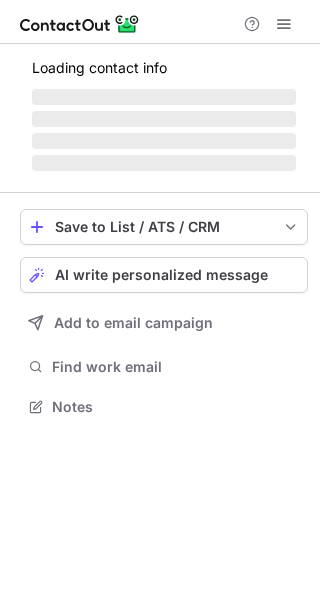 scroll, scrollTop: 0, scrollLeft: 0, axis: both 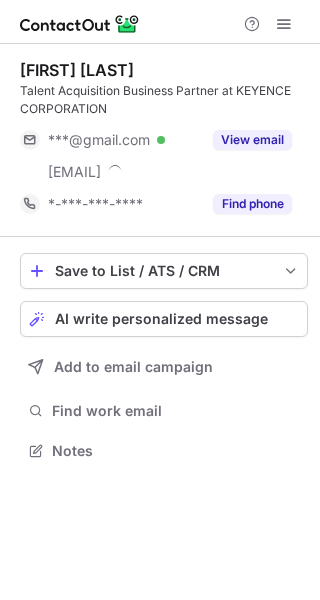 click on "View email" at bounding box center [246, 140] 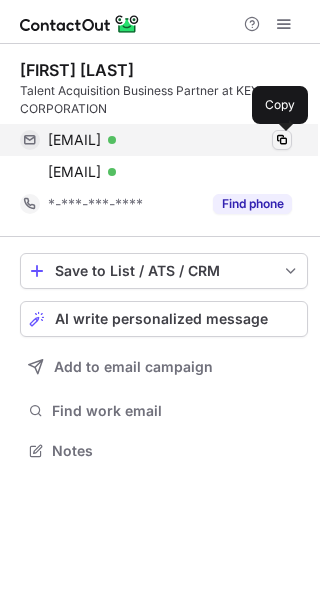 click at bounding box center (282, 140) 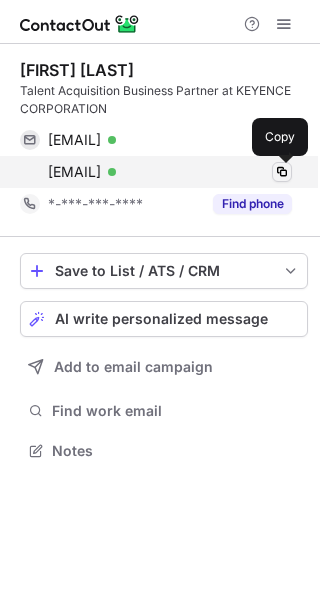 click at bounding box center (282, 172) 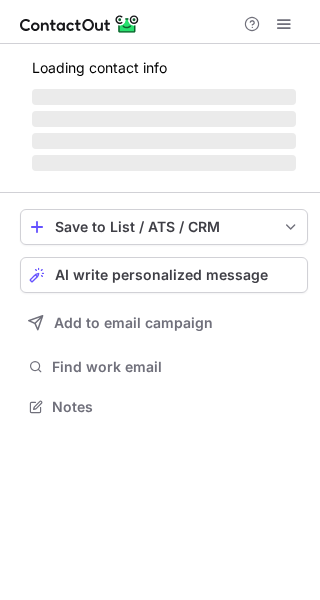 scroll, scrollTop: 0, scrollLeft: 0, axis: both 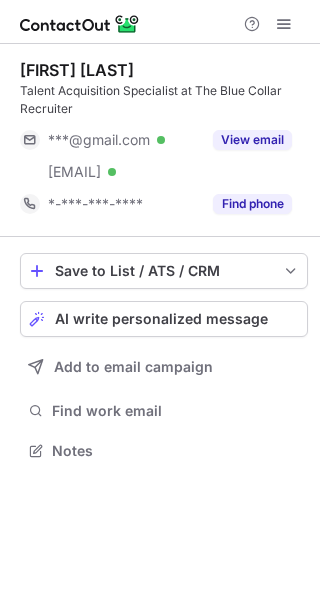 click on "Lauren Bobinski Talent Acquisition Specialist at The Blue Collar Recruiter ***@gmail.com Verified ***@thebluecollarrecruiter.com Verified View email *-***-***-**** Find phone" at bounding box center [164, 140] 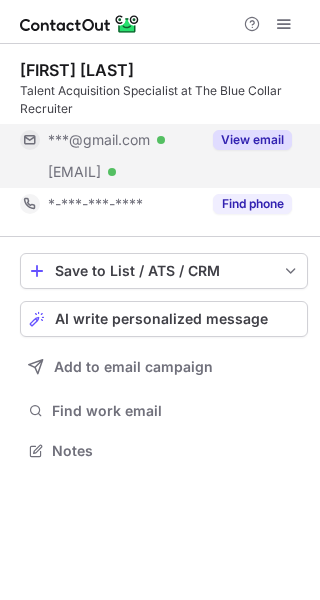 click on "View email" at bounding box center [252, 140] 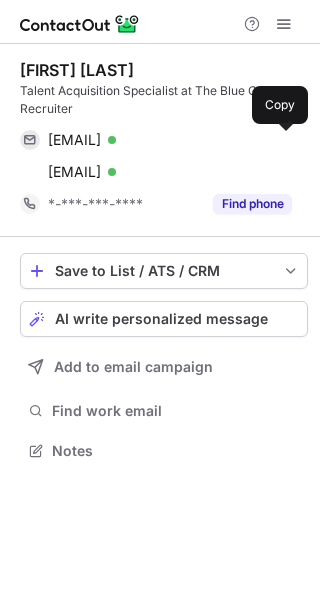 click at bounding box center [282, 140] 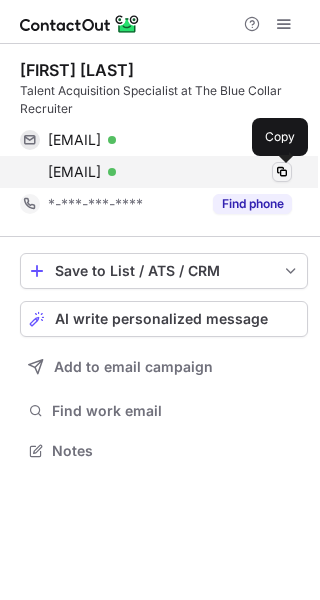 click at bounding box center (282, 172) 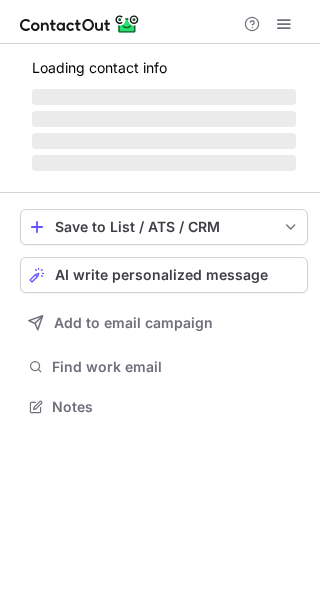 scroll, scrollTop: 0, scrollLeft: 0, axis: both 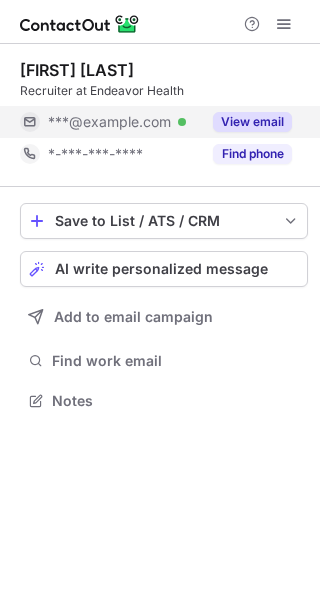 click on "View email" at bounding box center [246, 122] 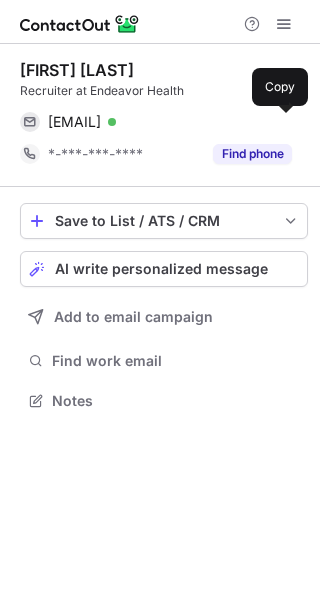 click at bounding box center (282, 122) 